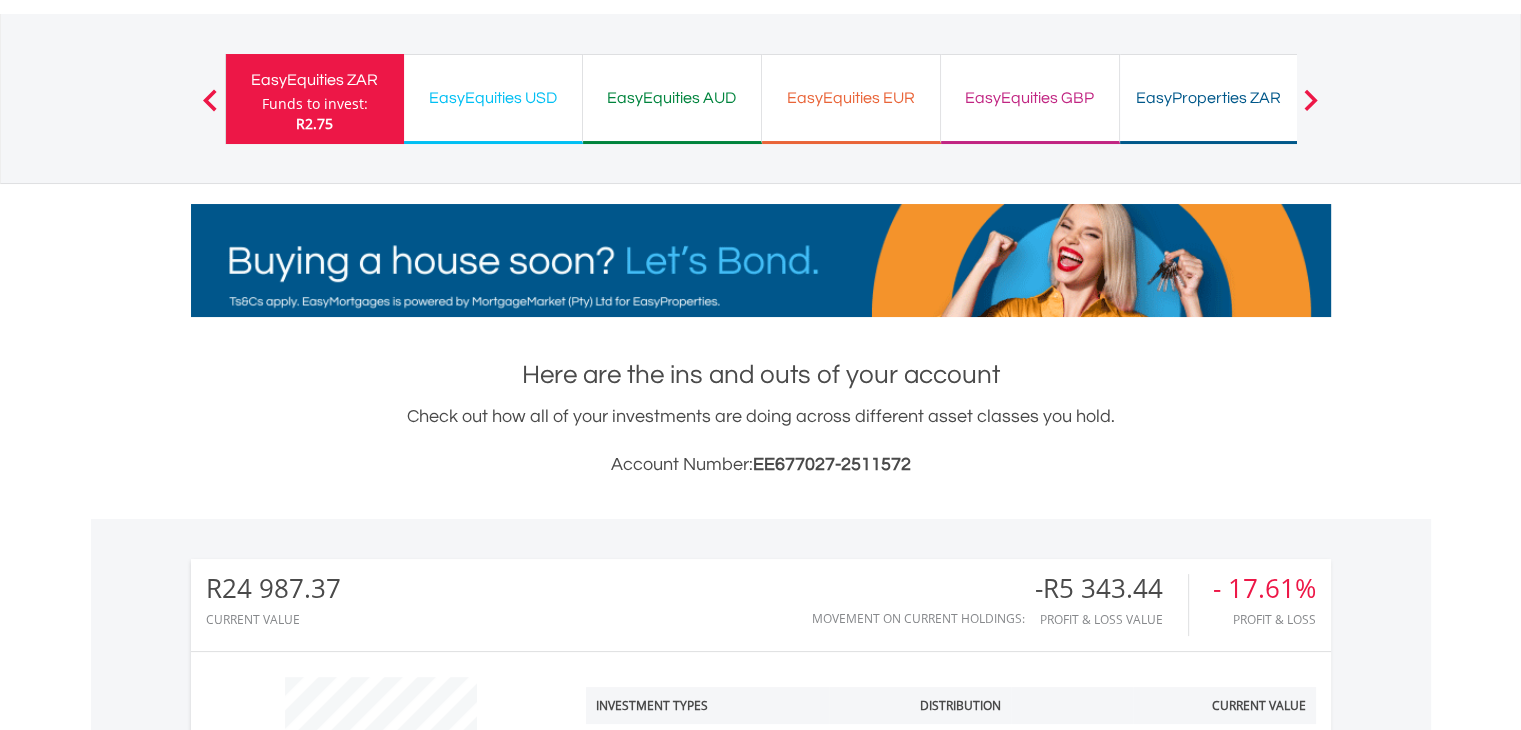 scroll, scrollTop: 100, scrollLeft: 0, axis: vertical 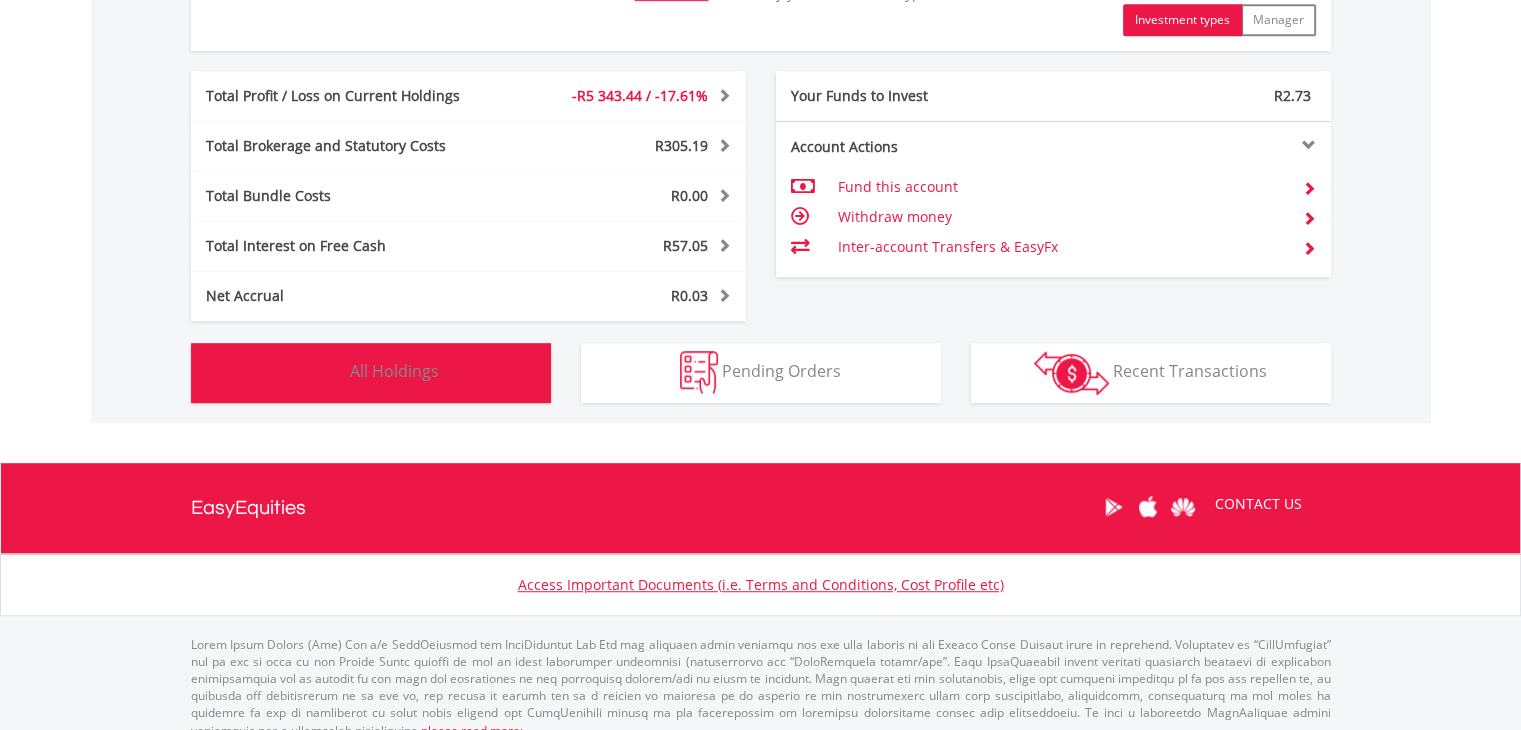 click on "All Holdings" at bounding box center (394, 371) 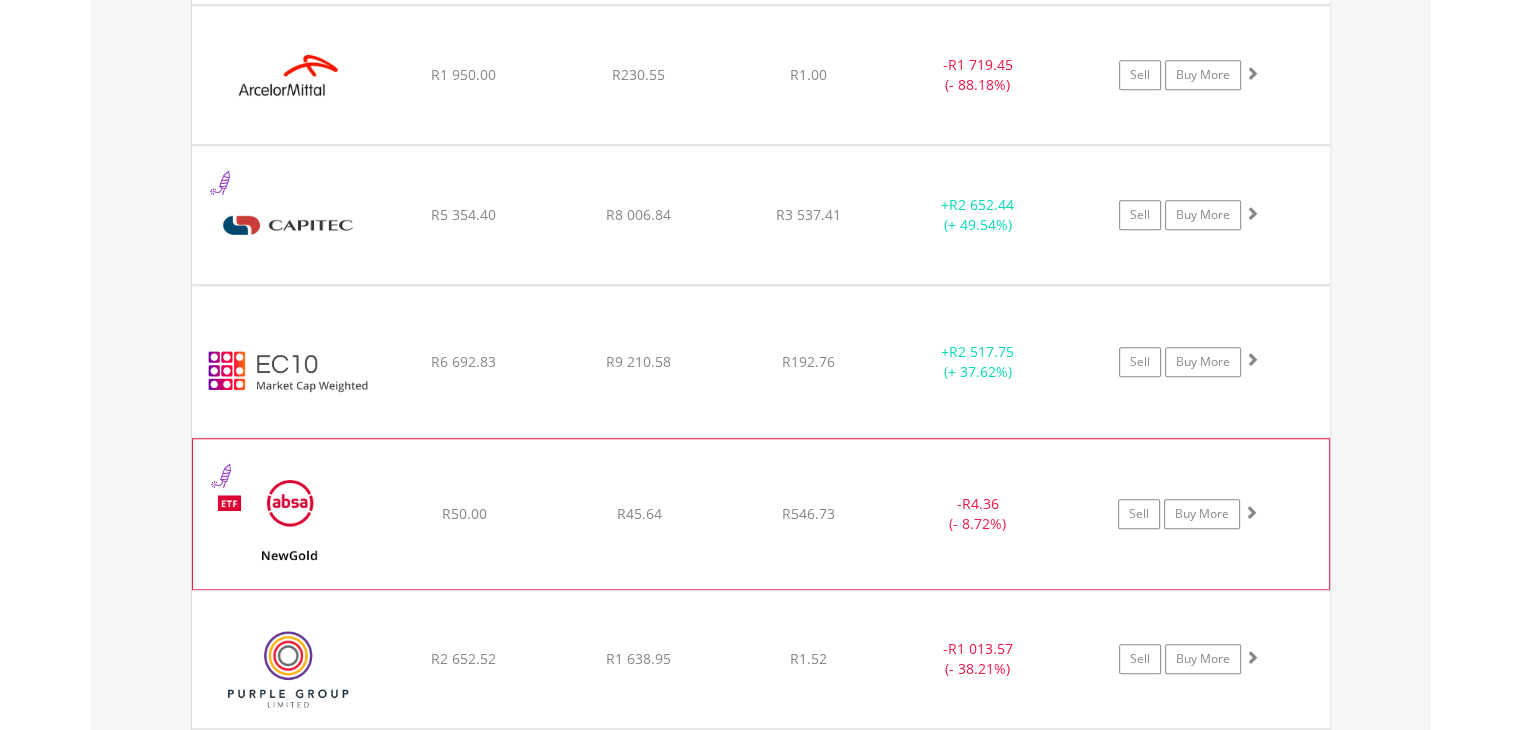 scroll, scrollTop: 1761, scrollLeft: 0, axis: vertical 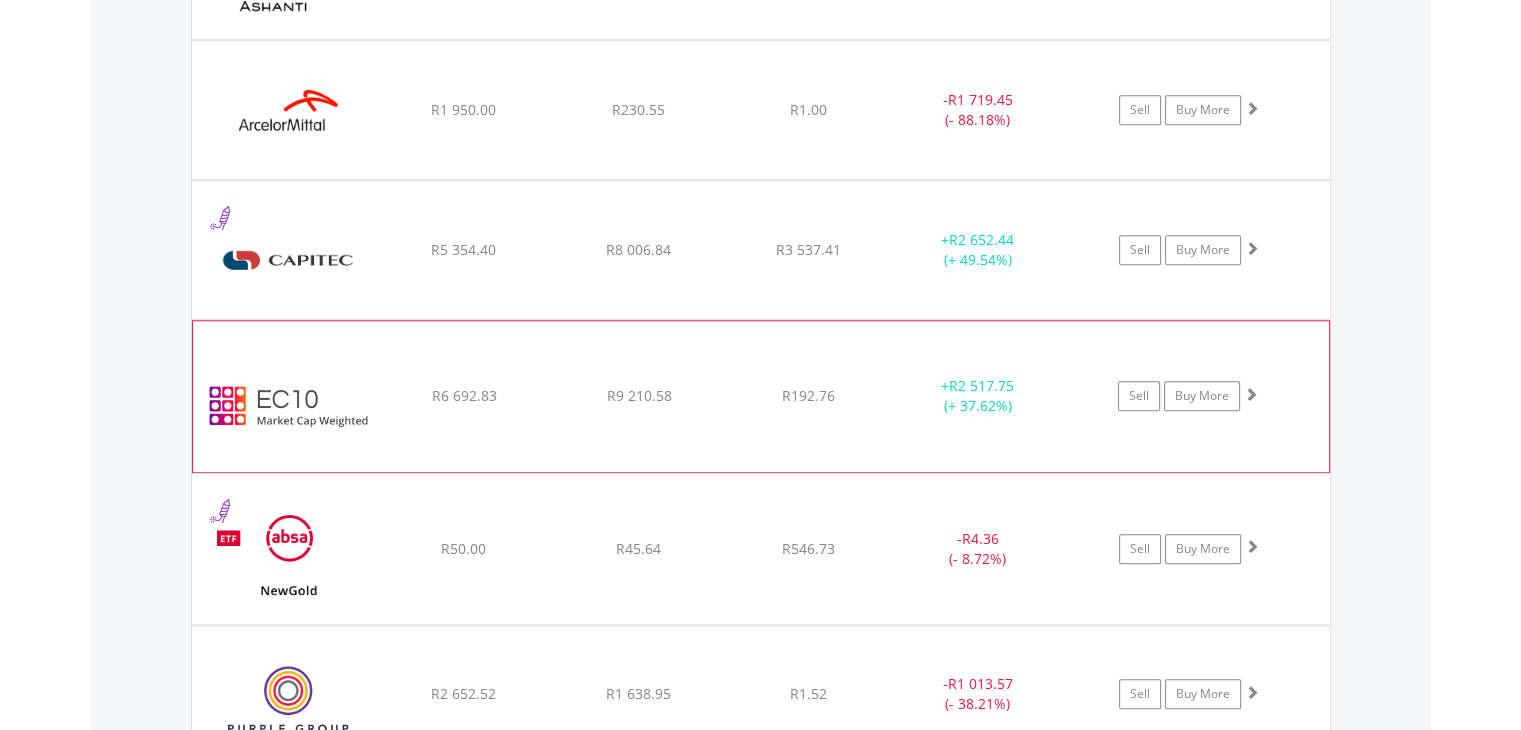 click on "R192.76" at bounding box center [808, -30] 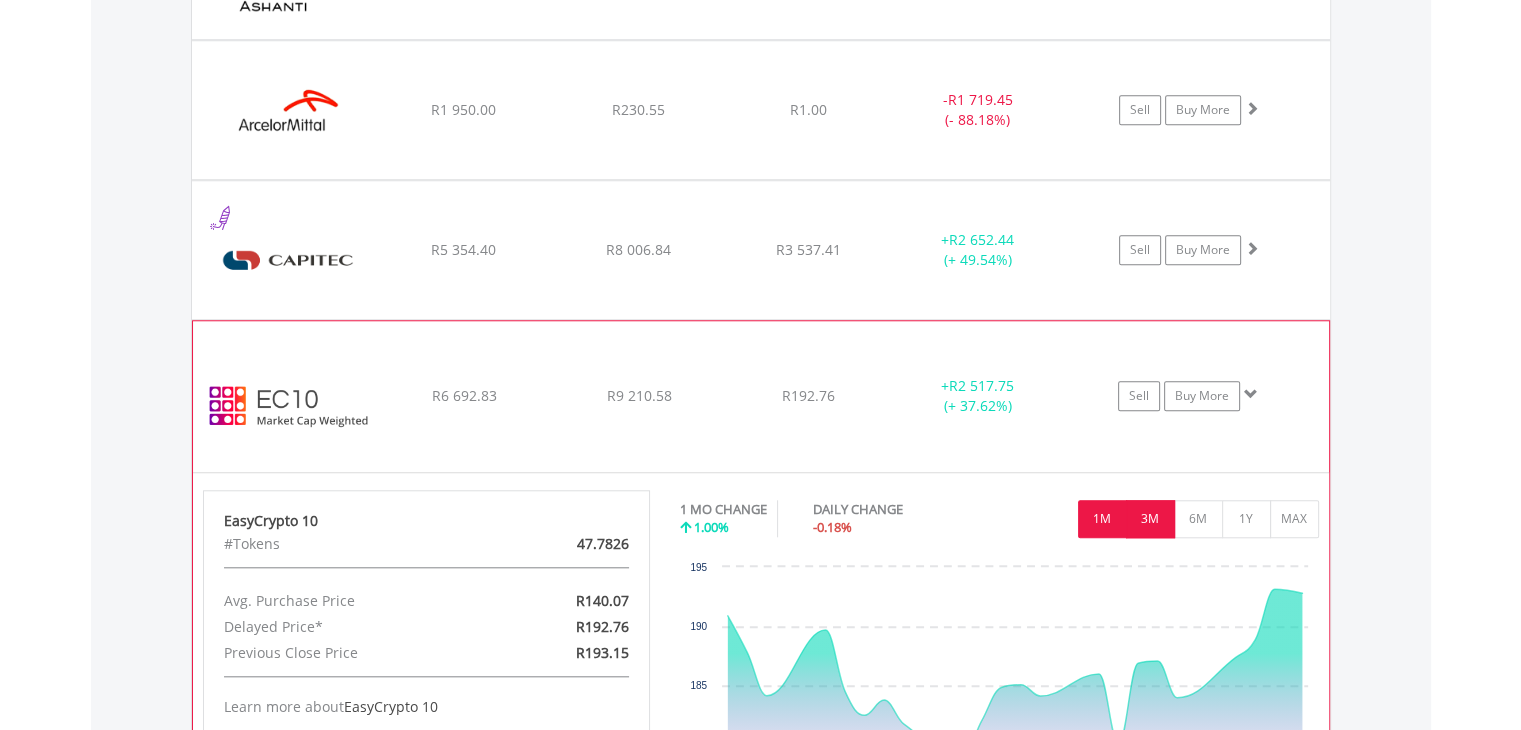 click on "3M" at bounding box center (1150, 519) 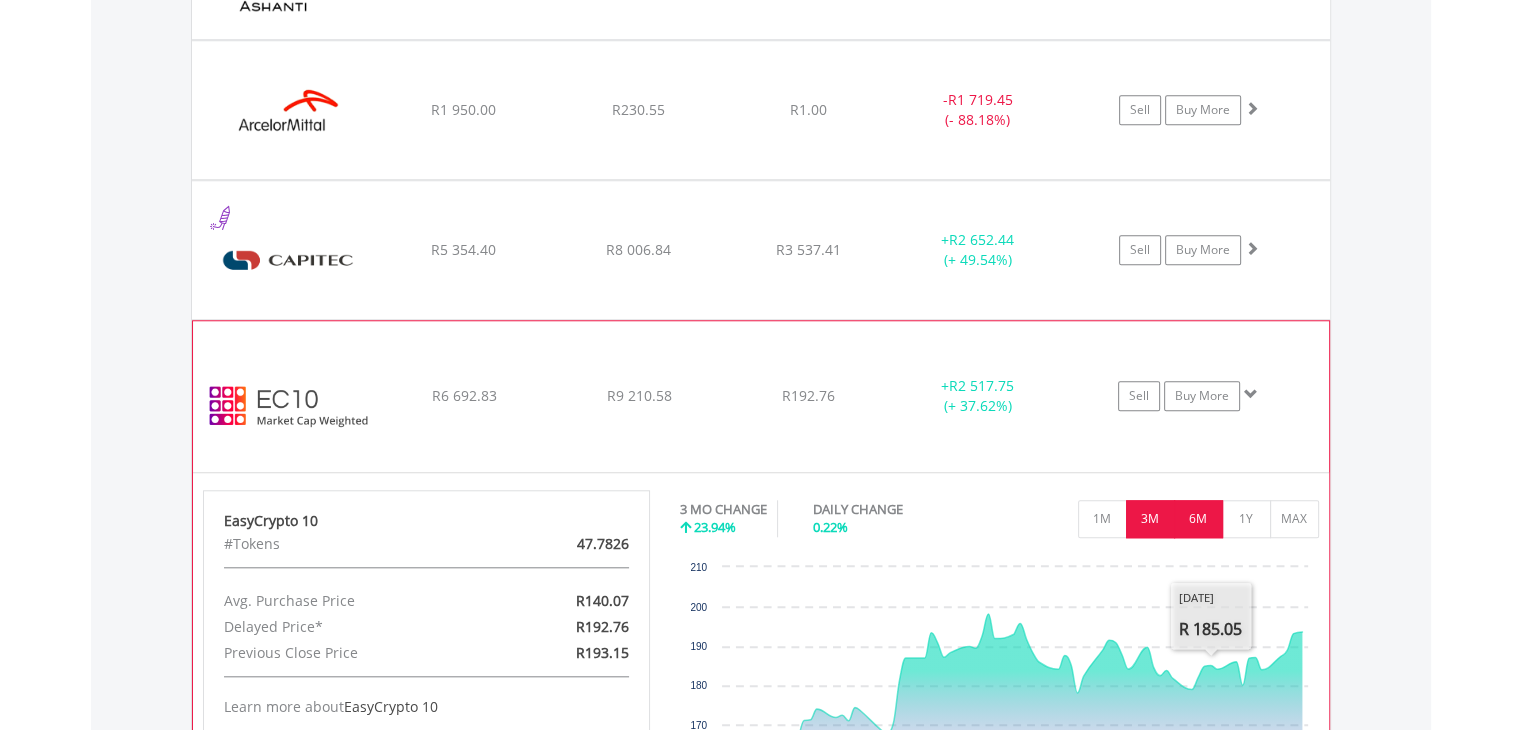 click on "6M" at bounding box center [1198, 519] 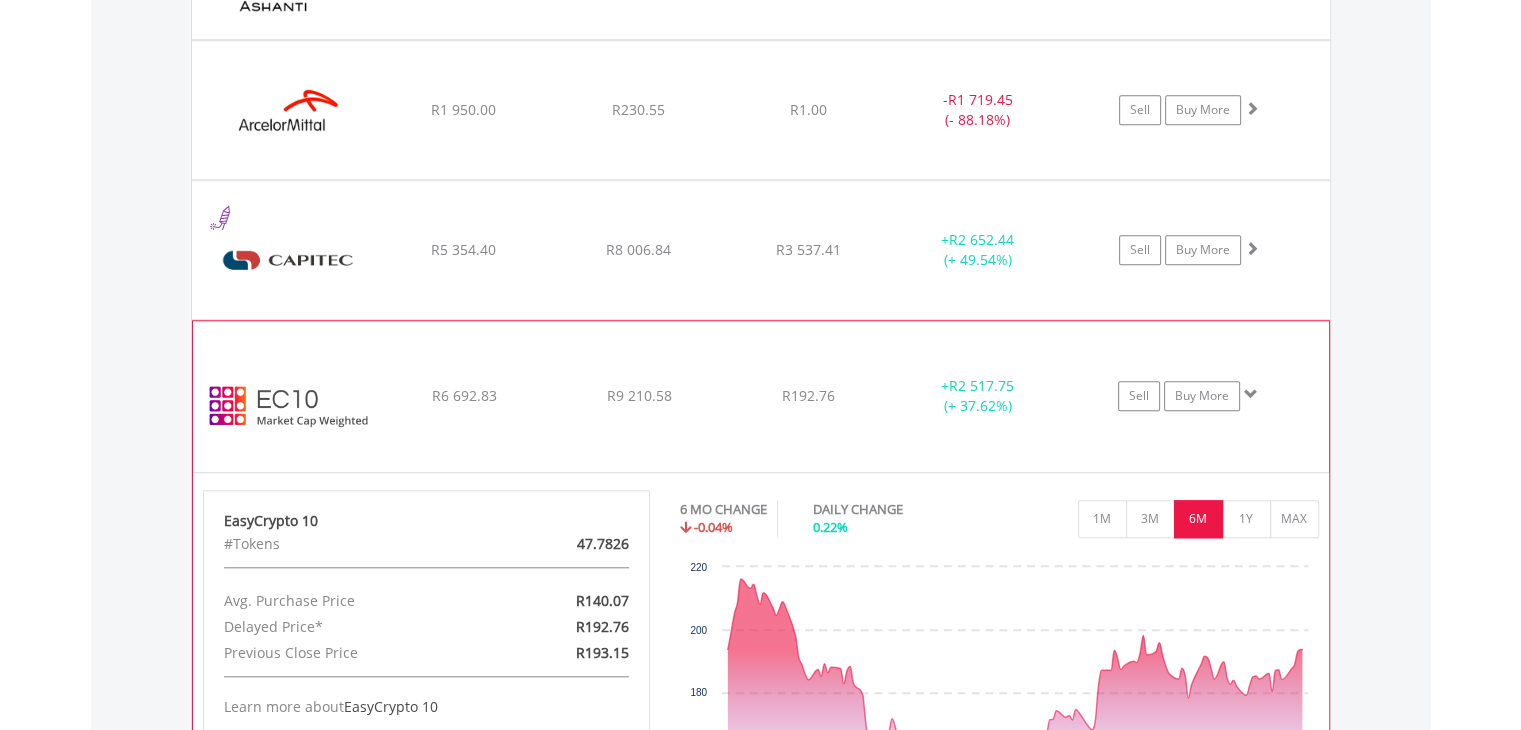 click on "﻿
EasyCrypto 10
R6 692.83
R9 210.58
R192.76
+  R2 517.75 (+ 37.62%)
Sell
Buy More" at bounding box center [761, -30] 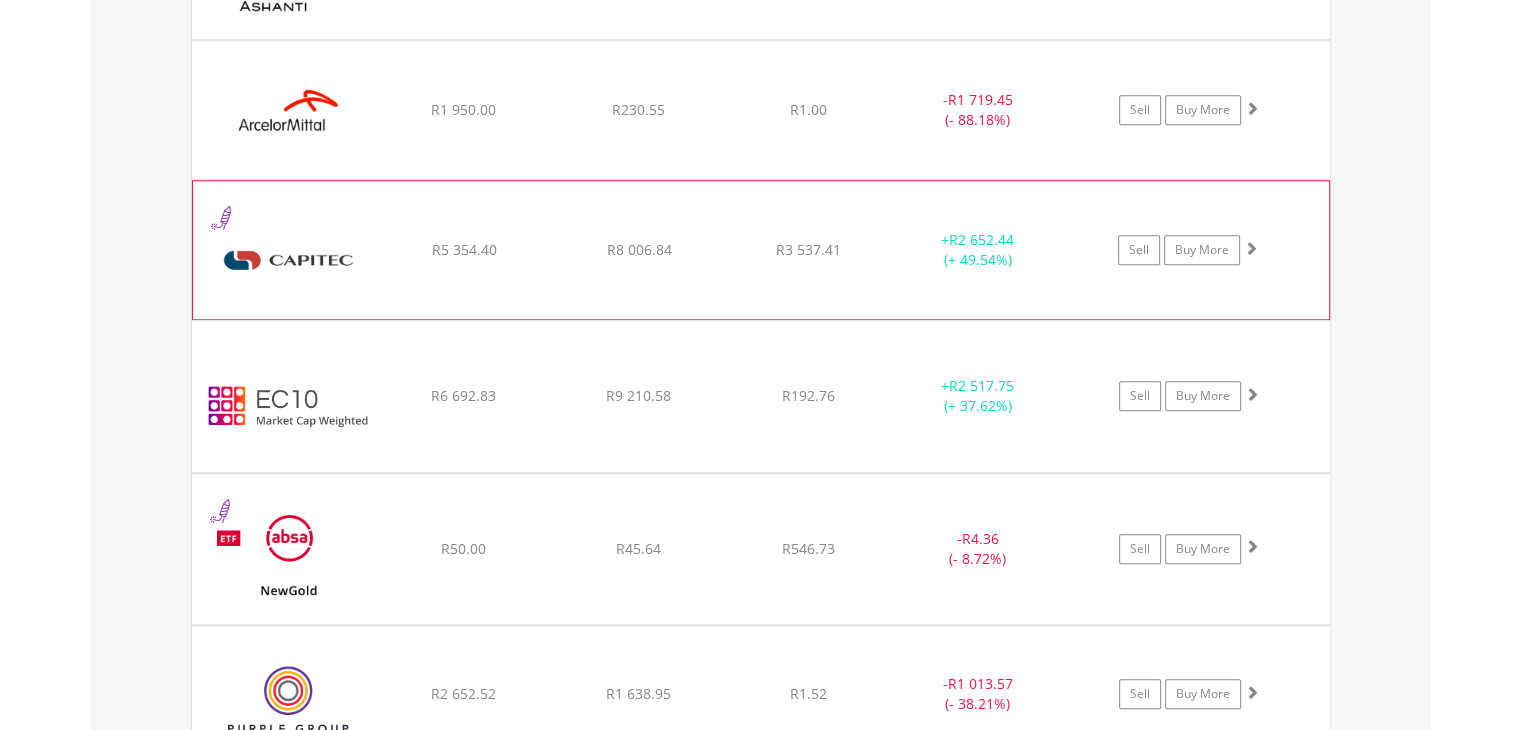 click on "R3 537.41" at bounding box center [808, -30] 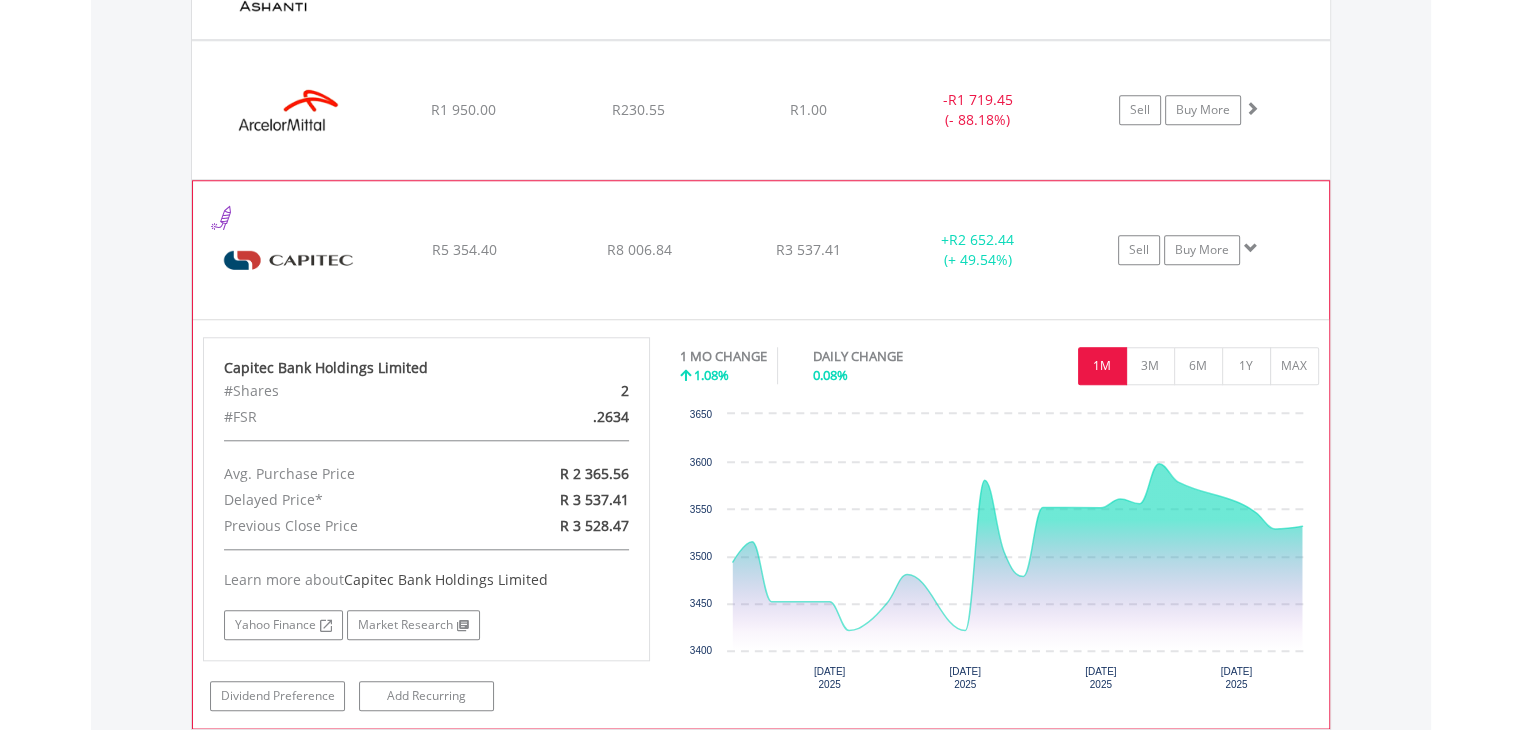 click on "﻿
Capitec Bank Holdings Limited
R5 354.40
R8 006.84
R3 537.41
+  R2 652.44 (+ 49.54%)
Sell
Buy More" at bounding box center [761, -30] 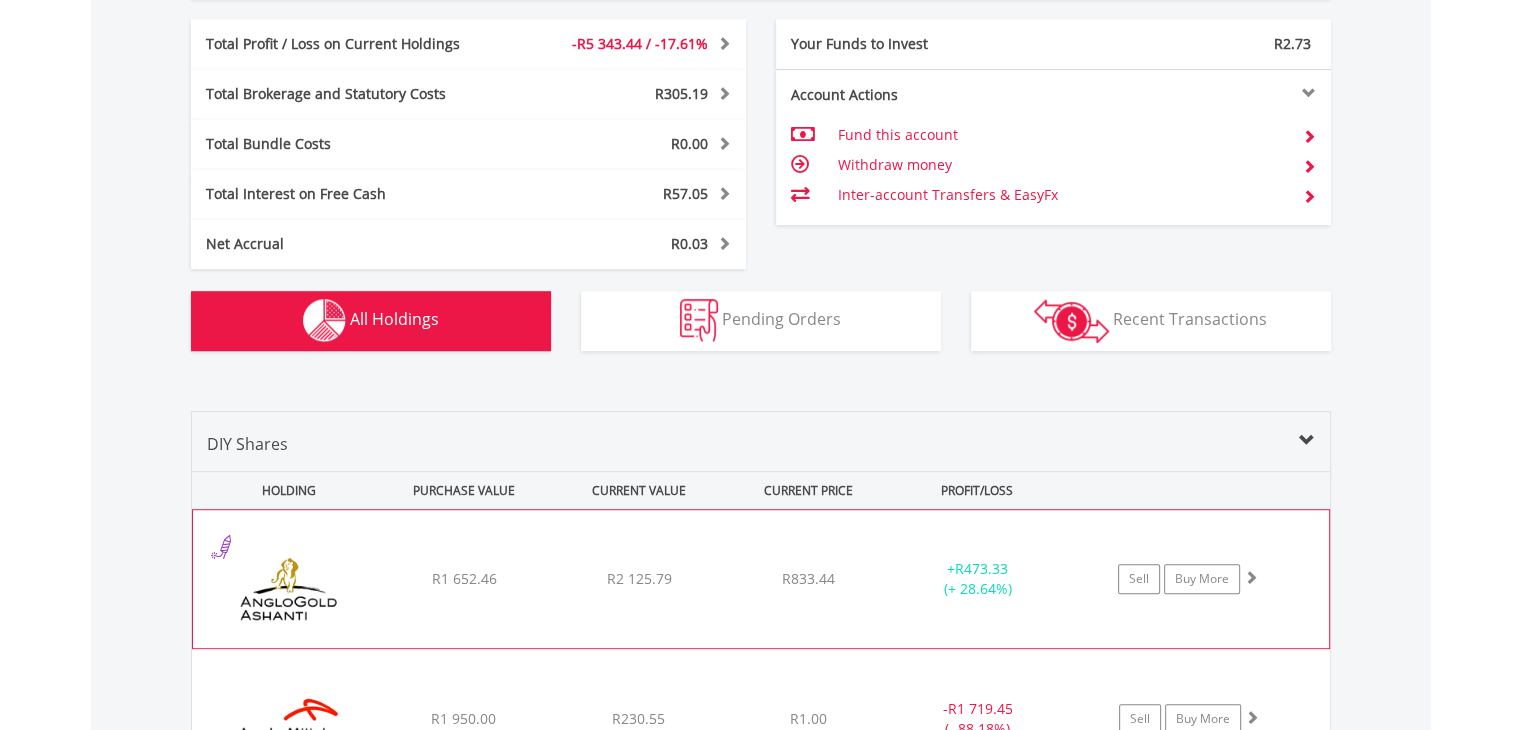 scroll, scrollTop: 1352, scrollLeft: 0, axis: vertical 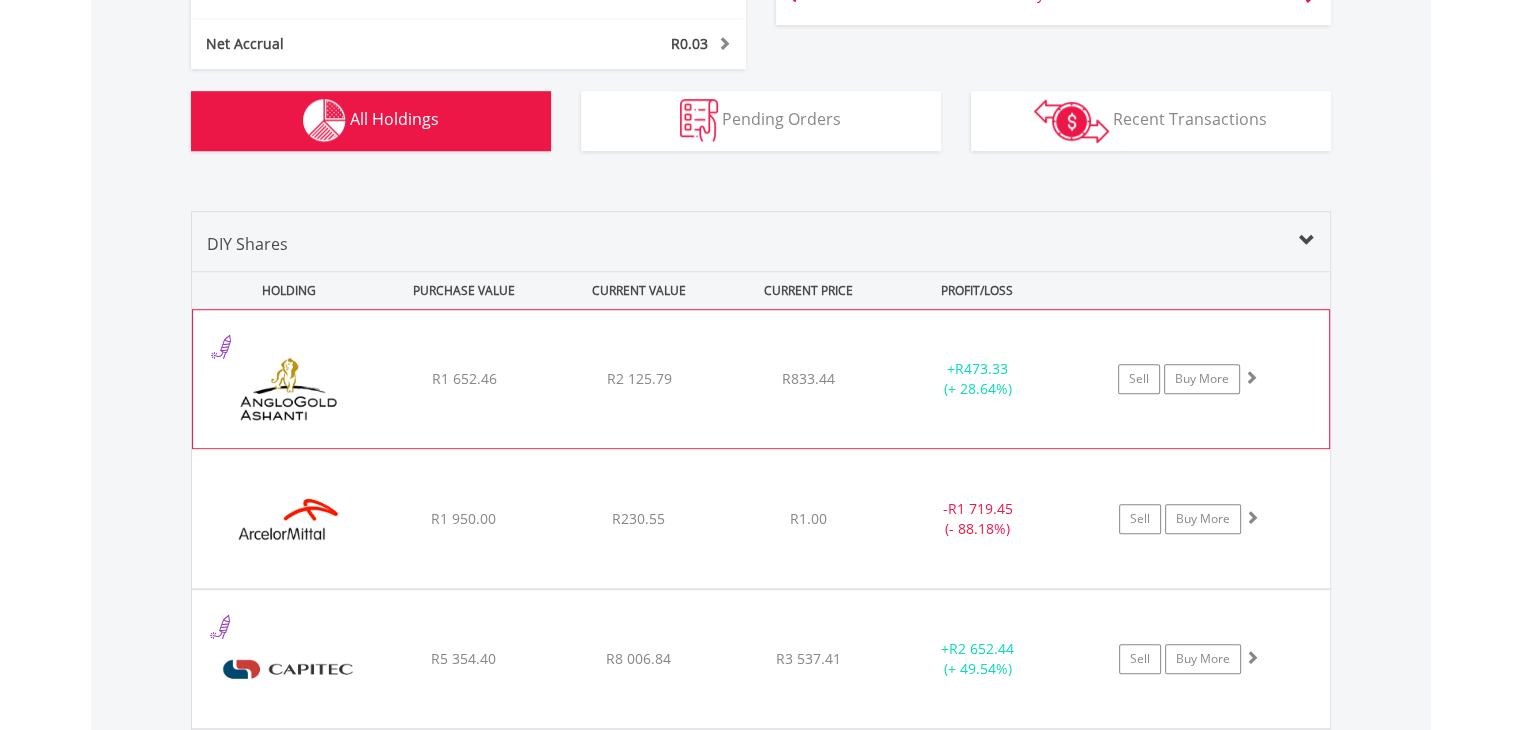 click on "R833.44" at bounding box center (808, 379) 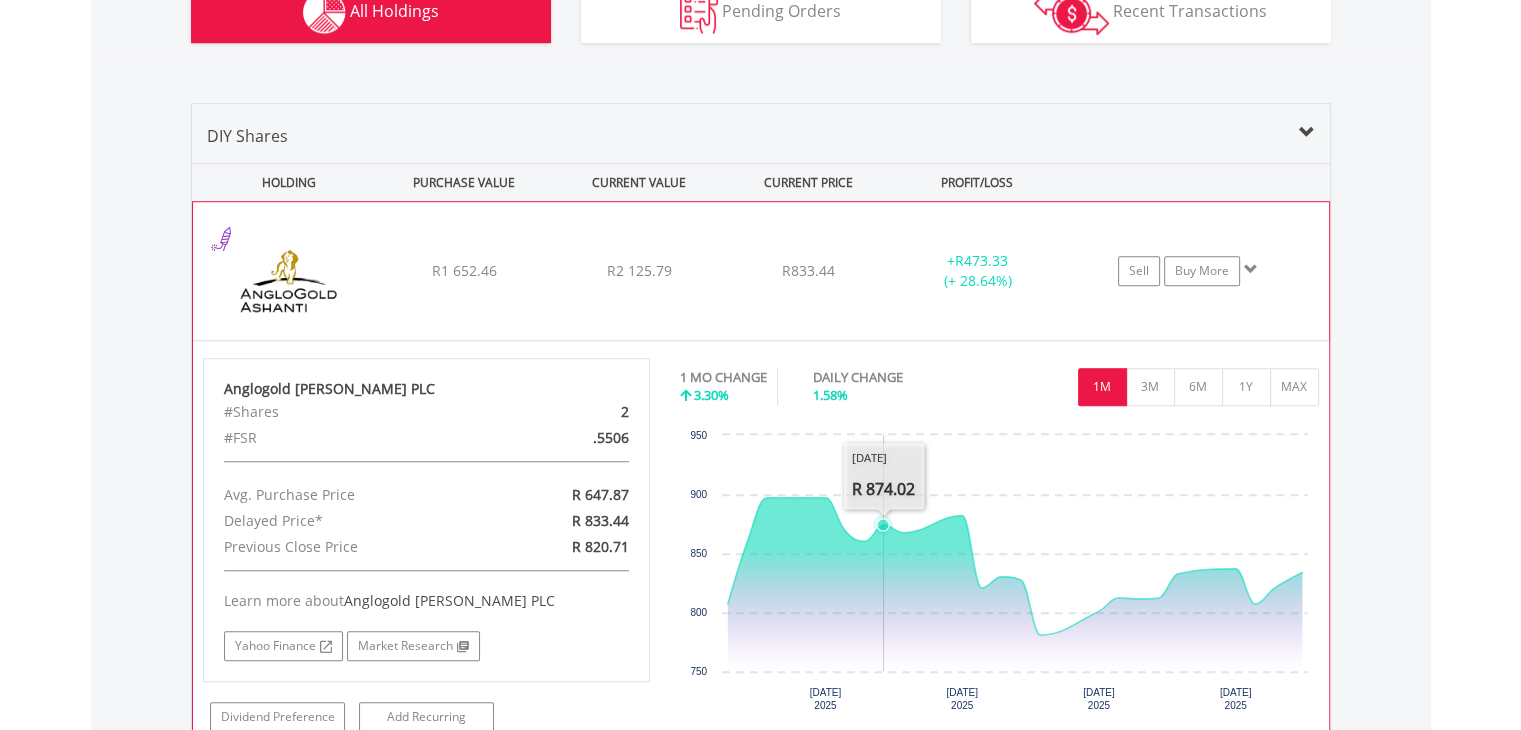 scroll, scrollTop: 1552, scrollLeft: 0, axis: vertical 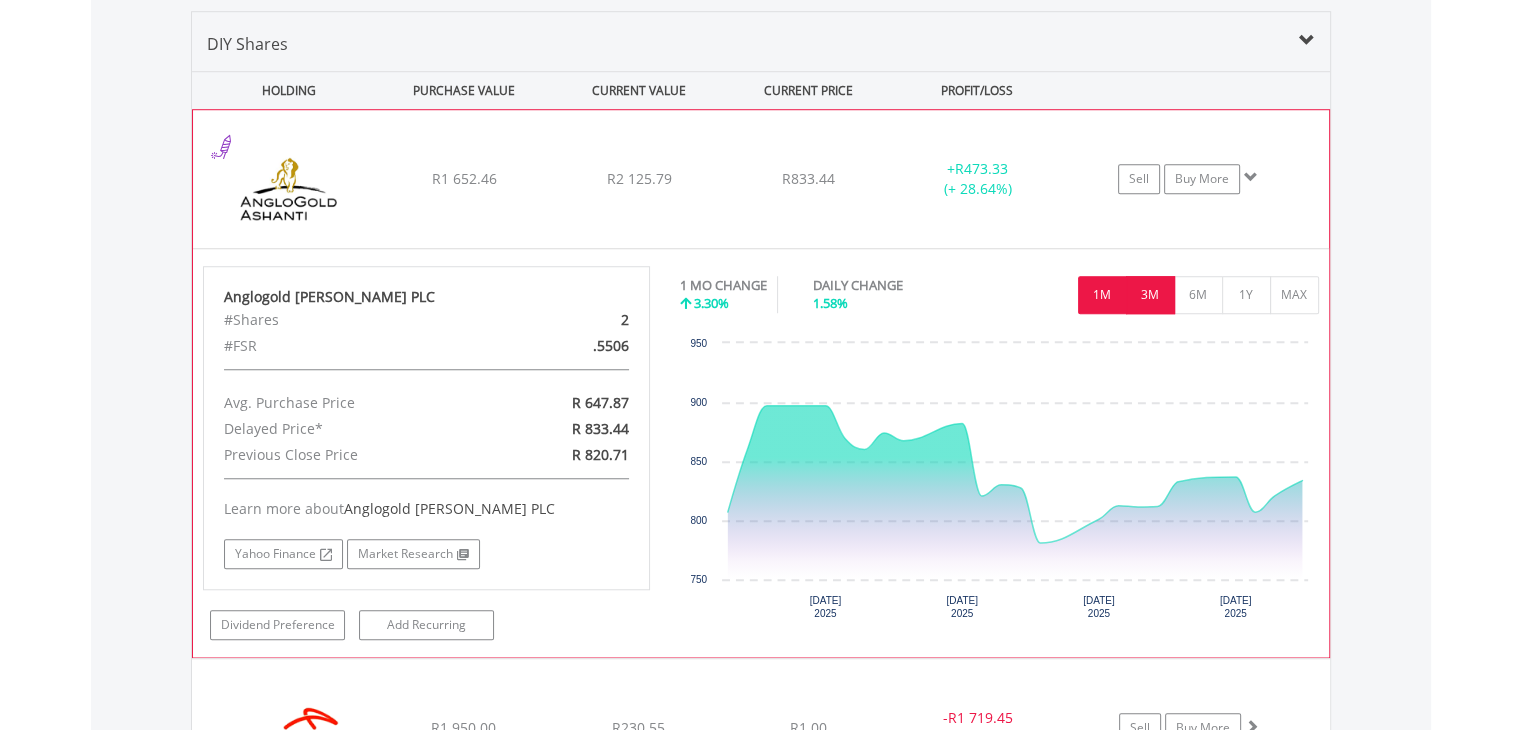 click on "3M" at bounding box center [1150, 295] 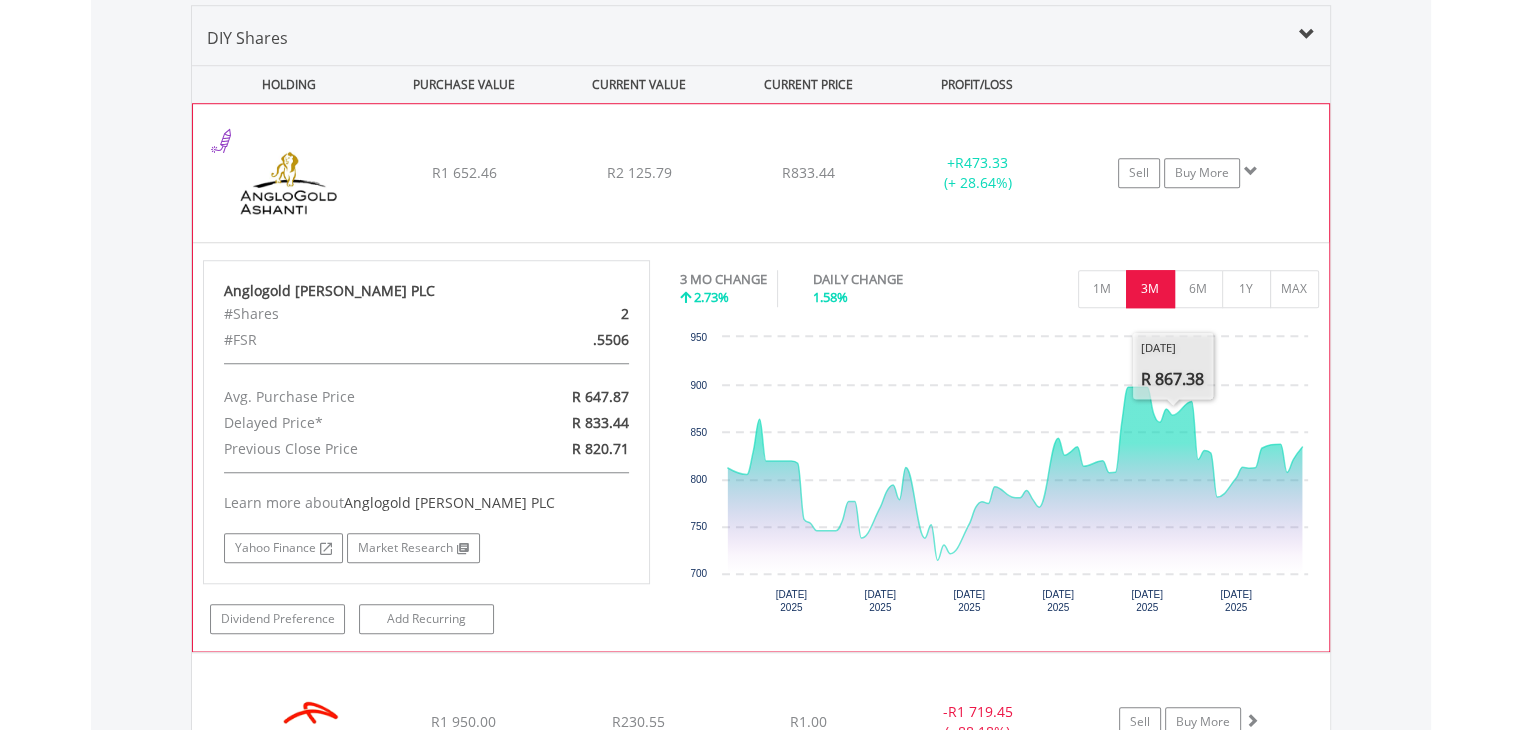 scroll, scrollTop: 1652, scrollLeft: 0, axis: vertical 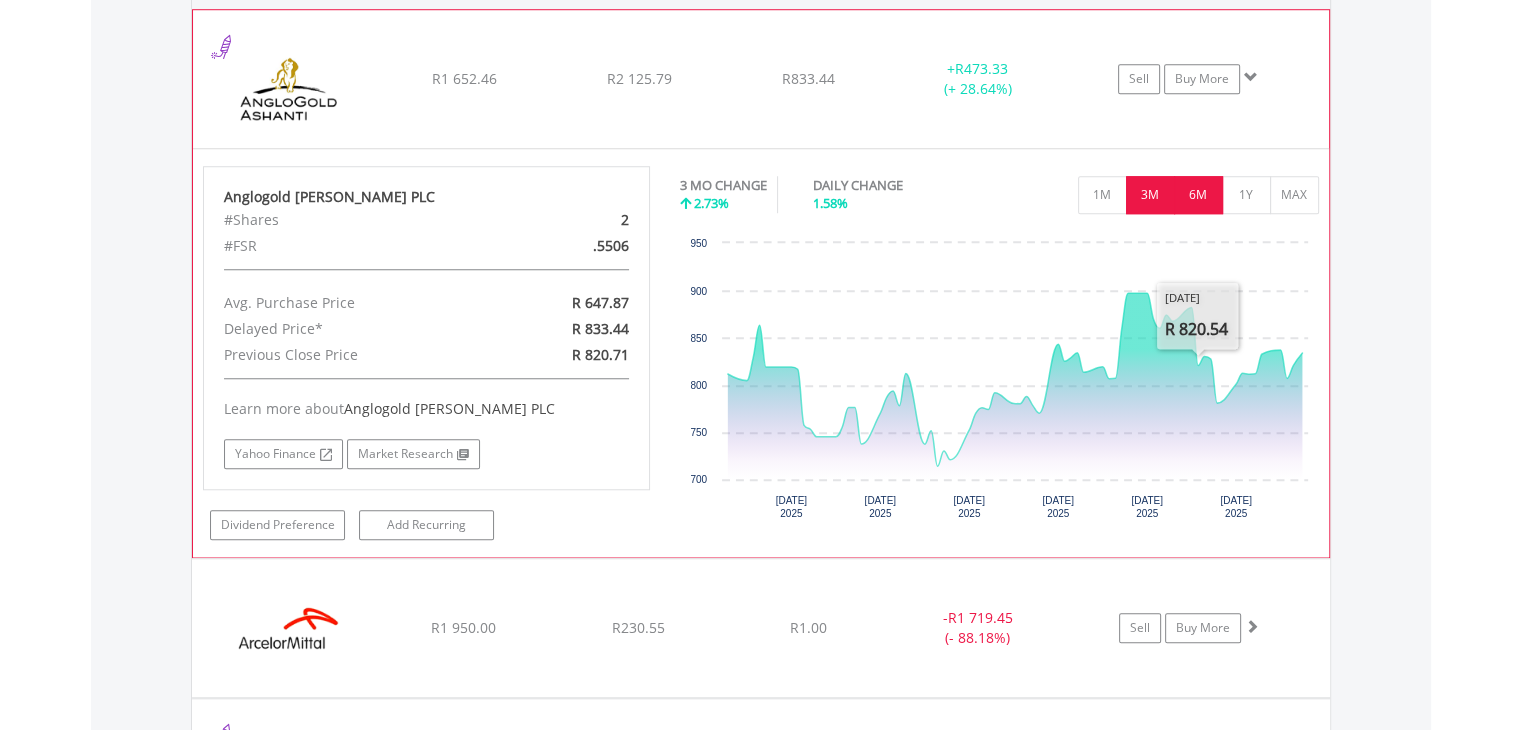 click on "6M" at bounding box center (1198, 195) 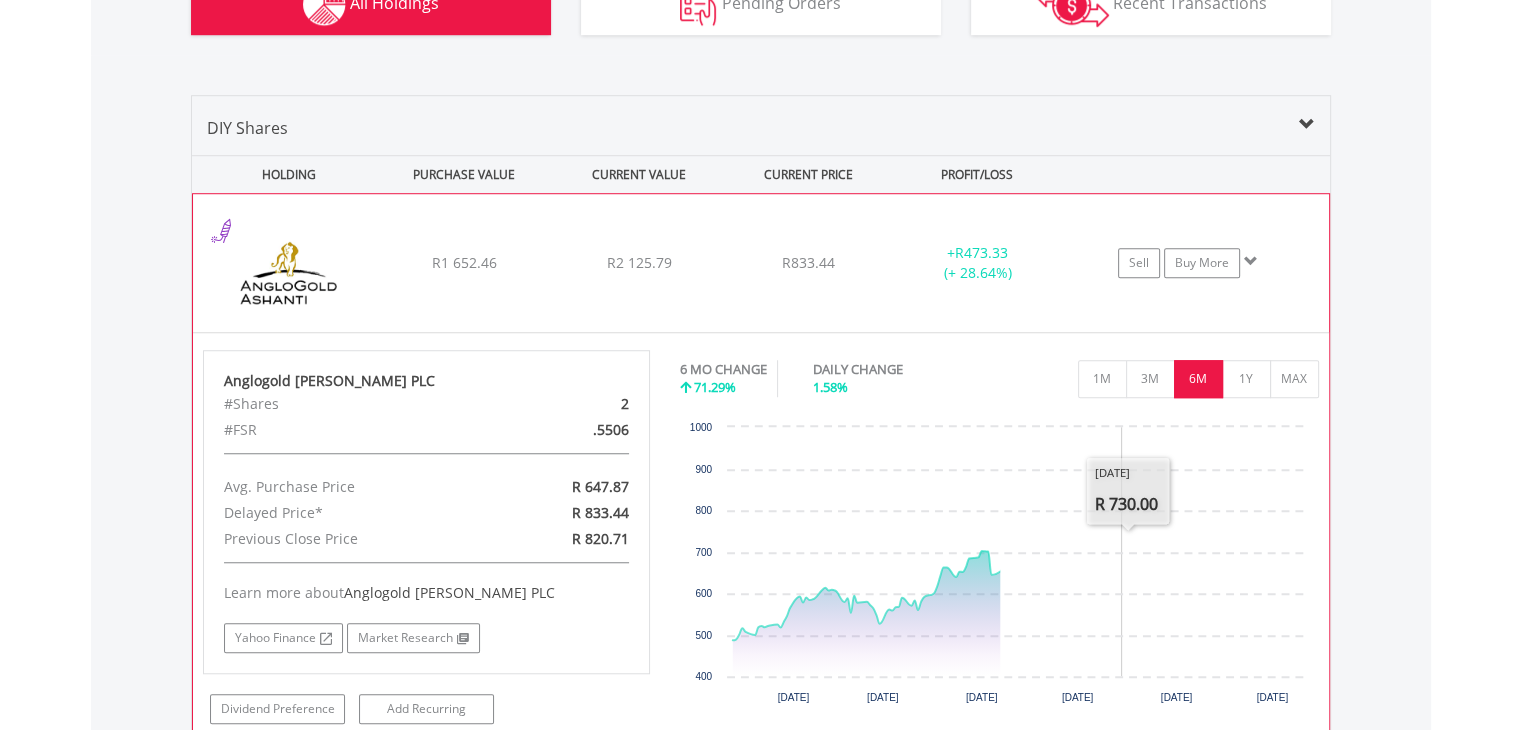 scroll, scrollTop: 1452, scrollLeft: 0, axis: vertical 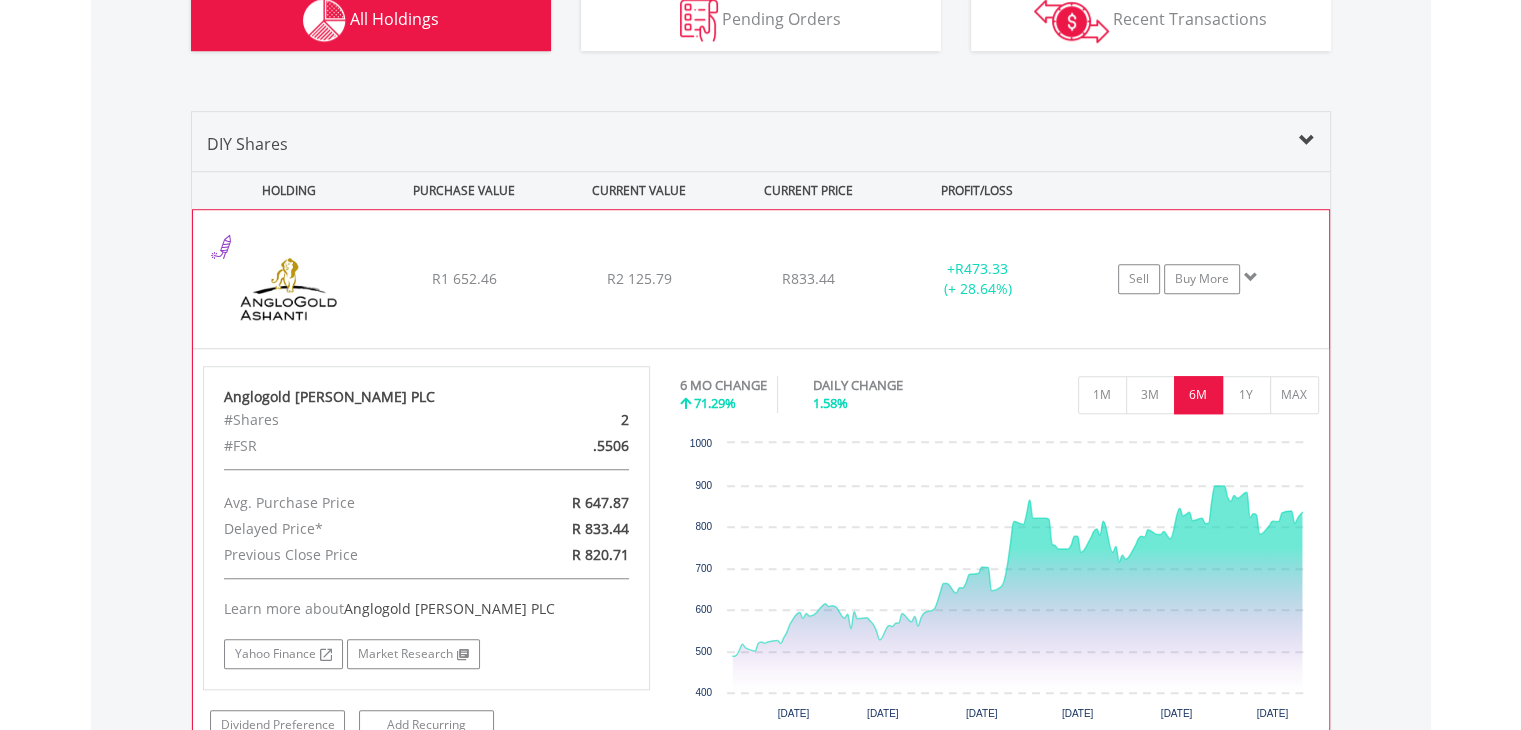 click on "﻿
Anglogold [PERSON_NAME] PLC
R1 652.46
R2 125.79
R833.44
+  R473.33 (+ 28.64%)
Sell
Buy More" at bounding box center [761, 279] 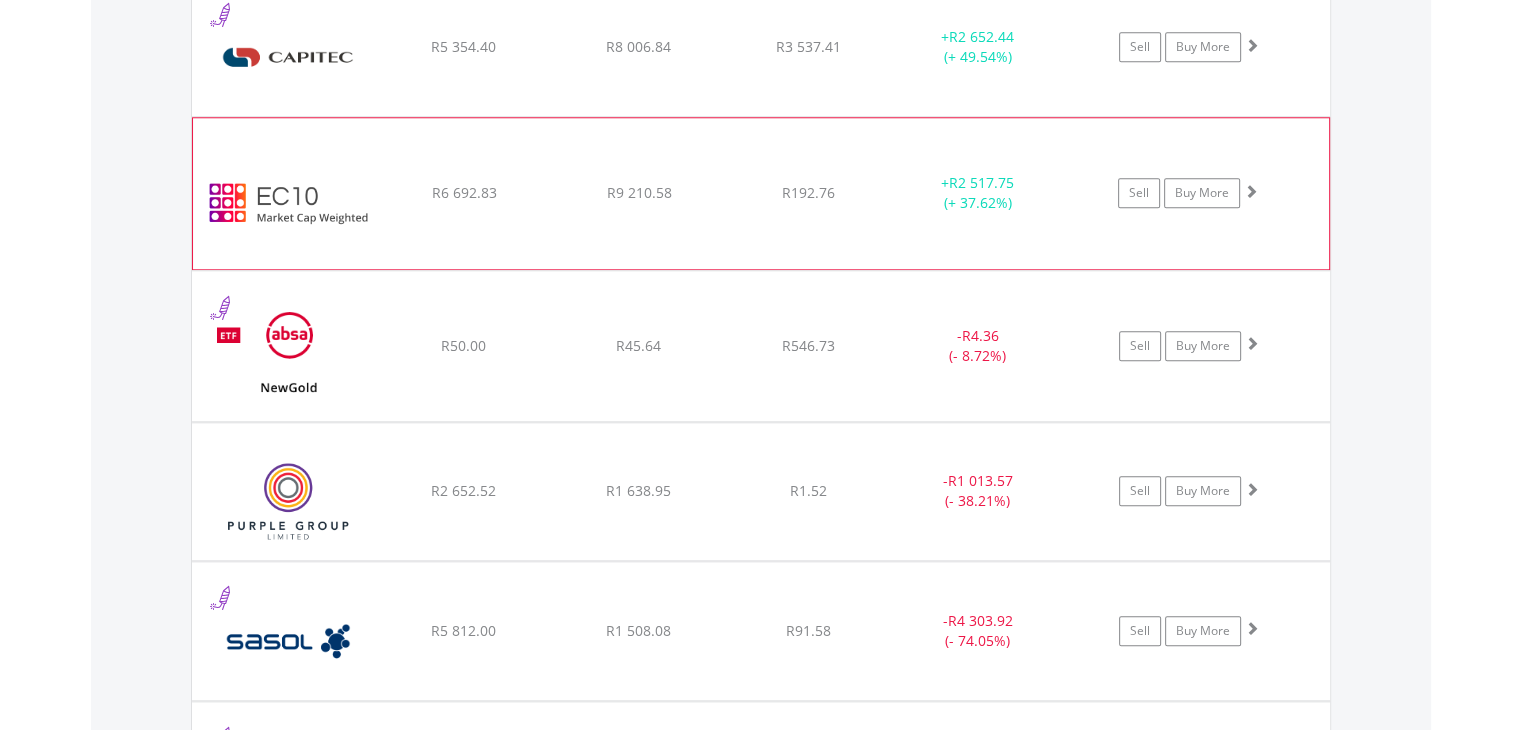 scroll, scrollTop: 2152, scrollLeft: 0, axis: vertical 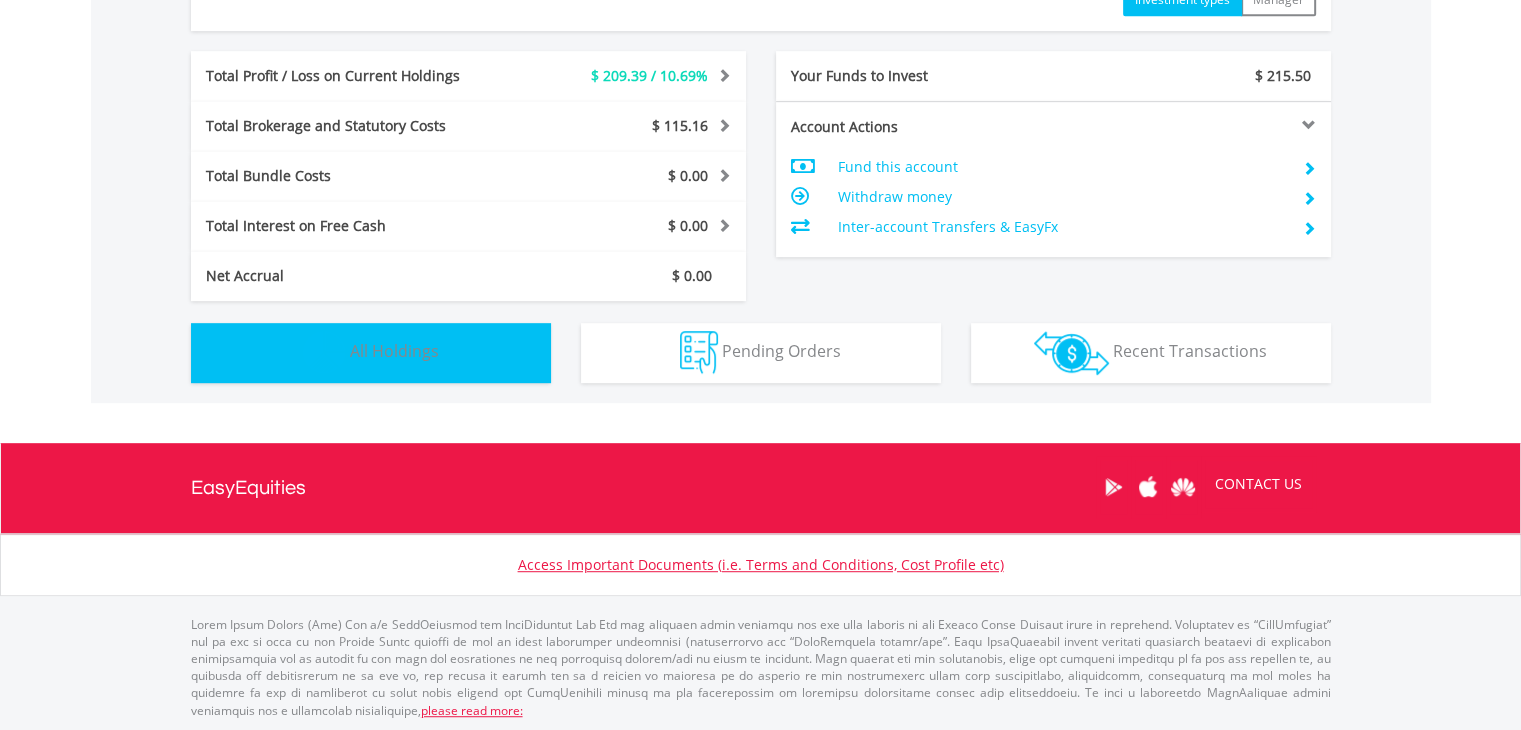 click on "Holdings
All Holdings" at bounding box center [371, 353] 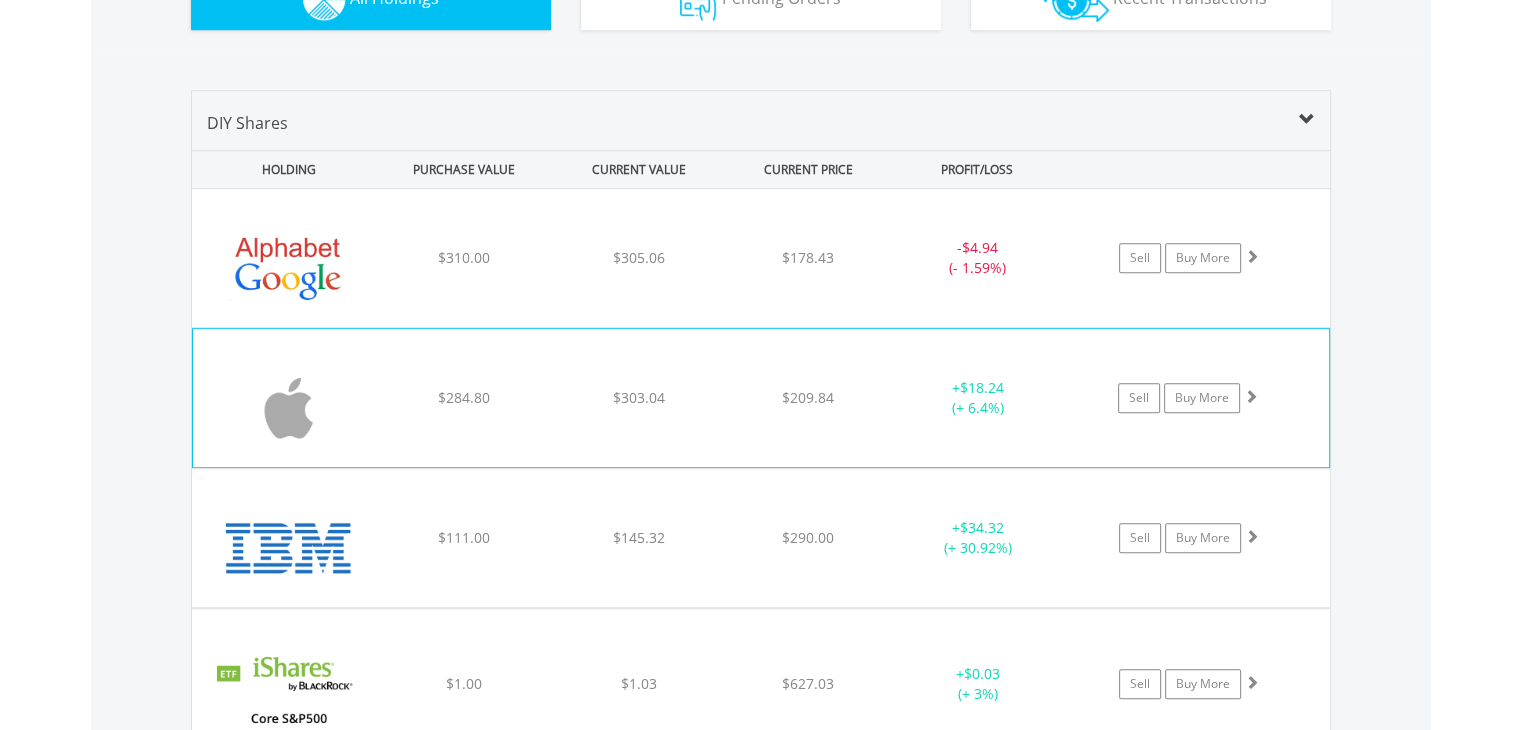scroll, scrollTop: 1341, scrollLeft: 0, axis: vertical 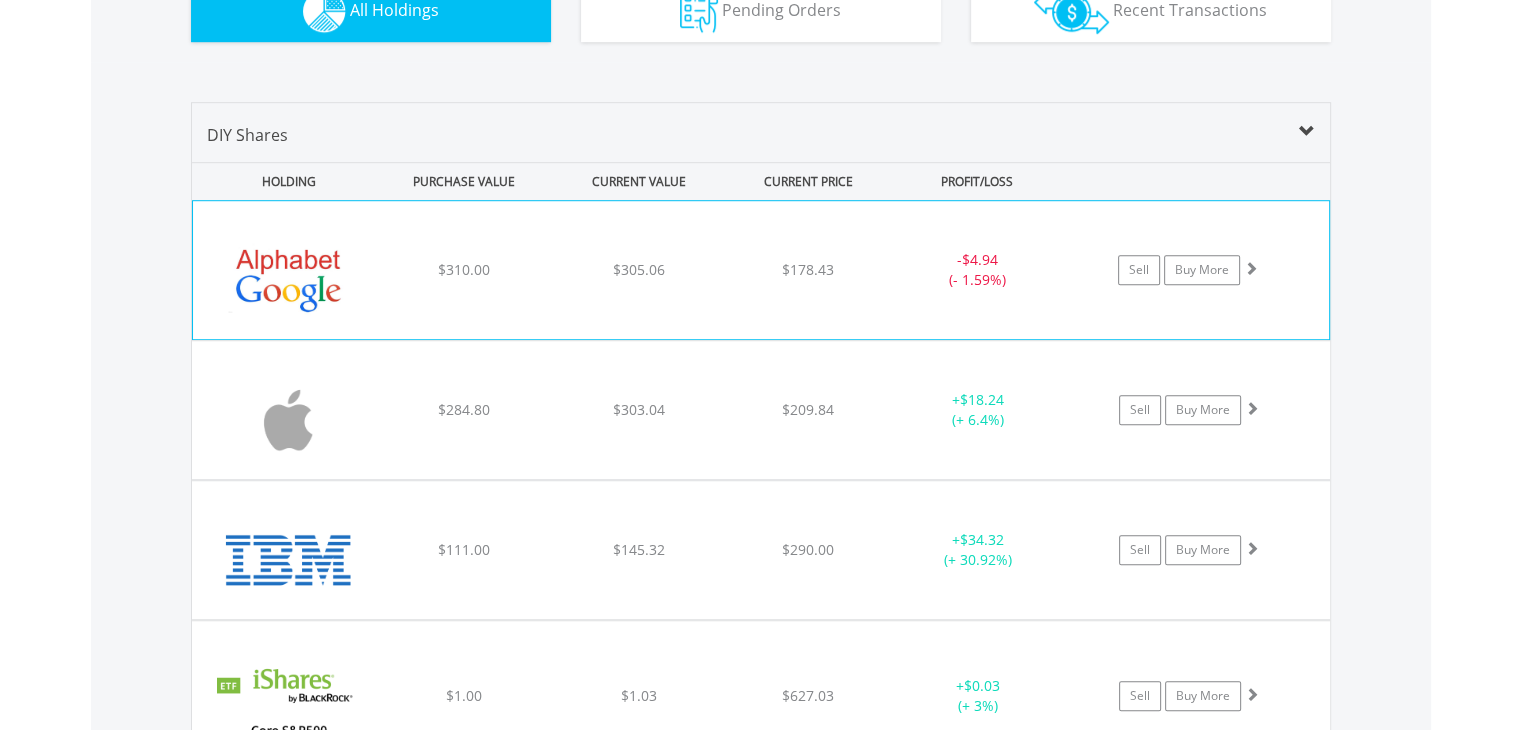 click on "﻿
Alphabet Inc-Cl C
$310.00
$305.06
$178.43
-  $4.94 (- 1.59%)
Sell
Buy More" at bounding box center [761, 270] 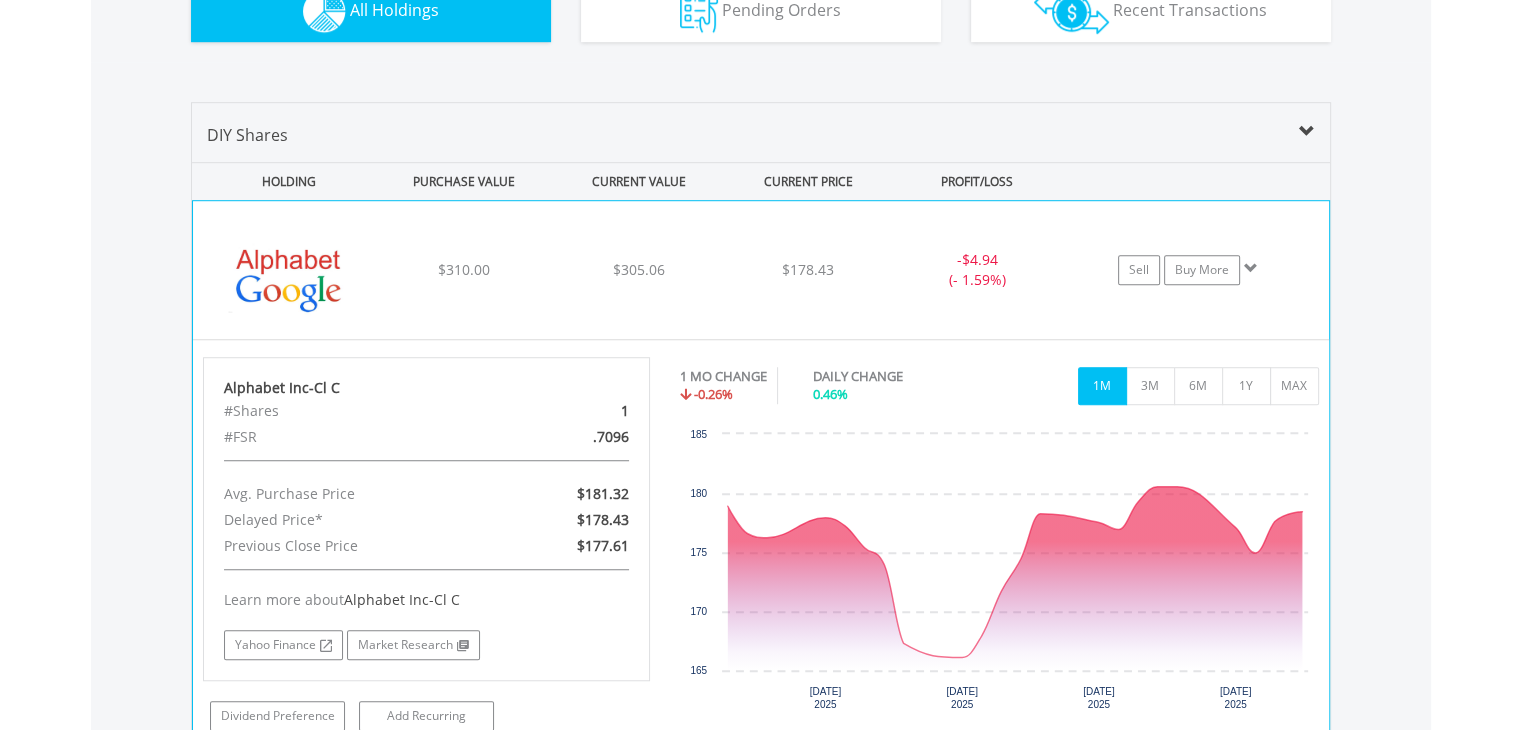 click on "﻿
Alphabet Inc-Cl C
$310.00
$305.06
$178.43
-  $4.94 (- 1.59%)
Sell
Buy More" at bounding box center [761, 270] 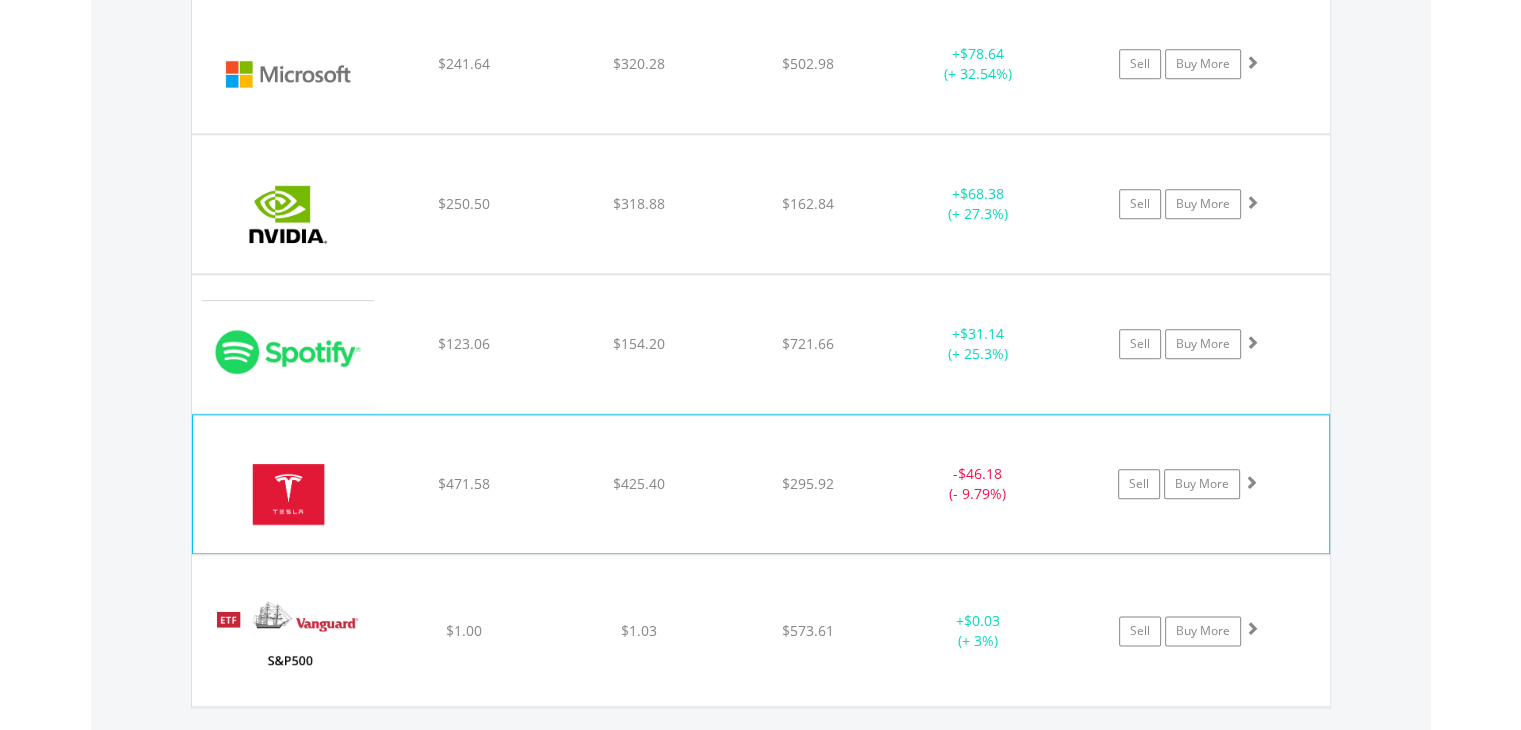 scroll, scrollTop: 2441, scrollLeft: 0, axis: vertical 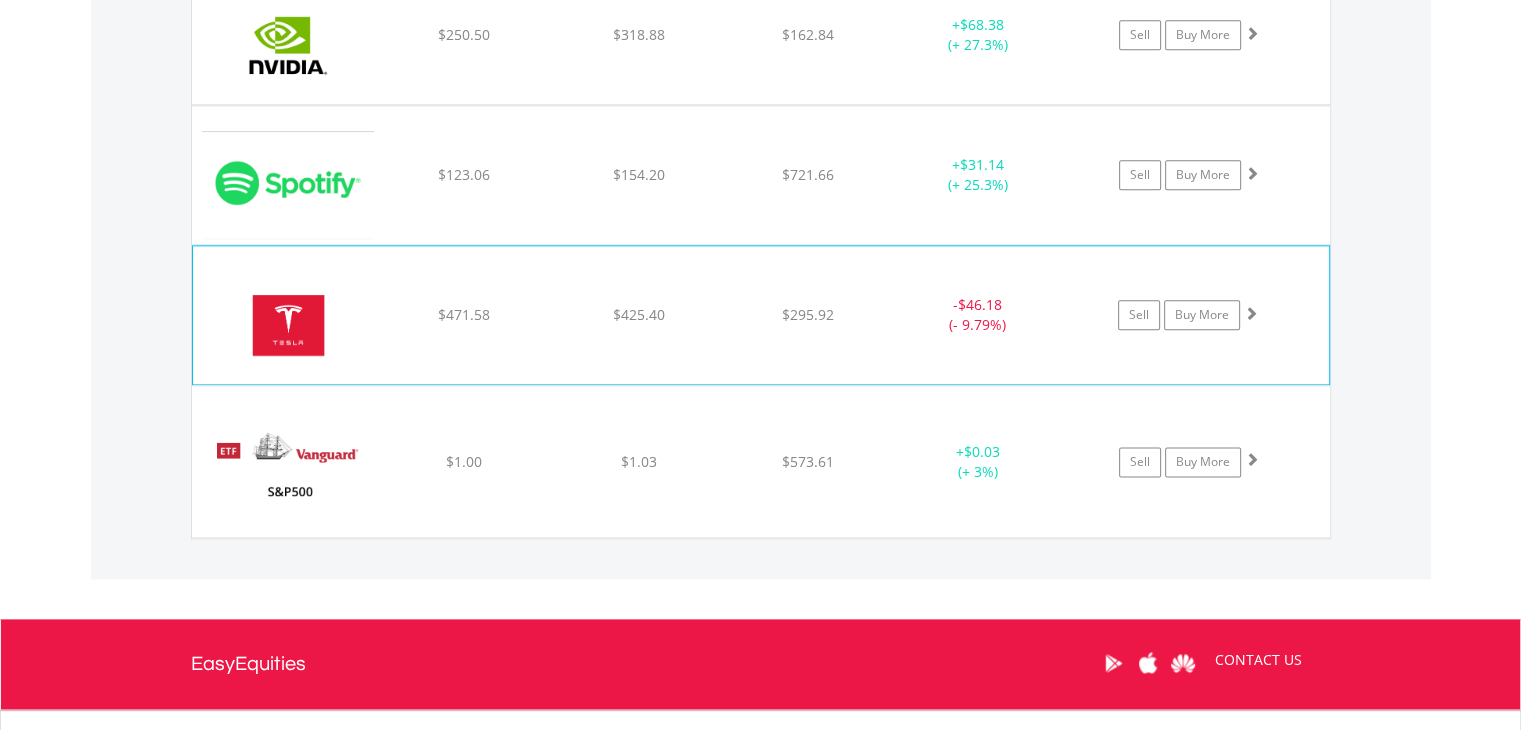 click on "$425.40" at bounding box center [638, -830] 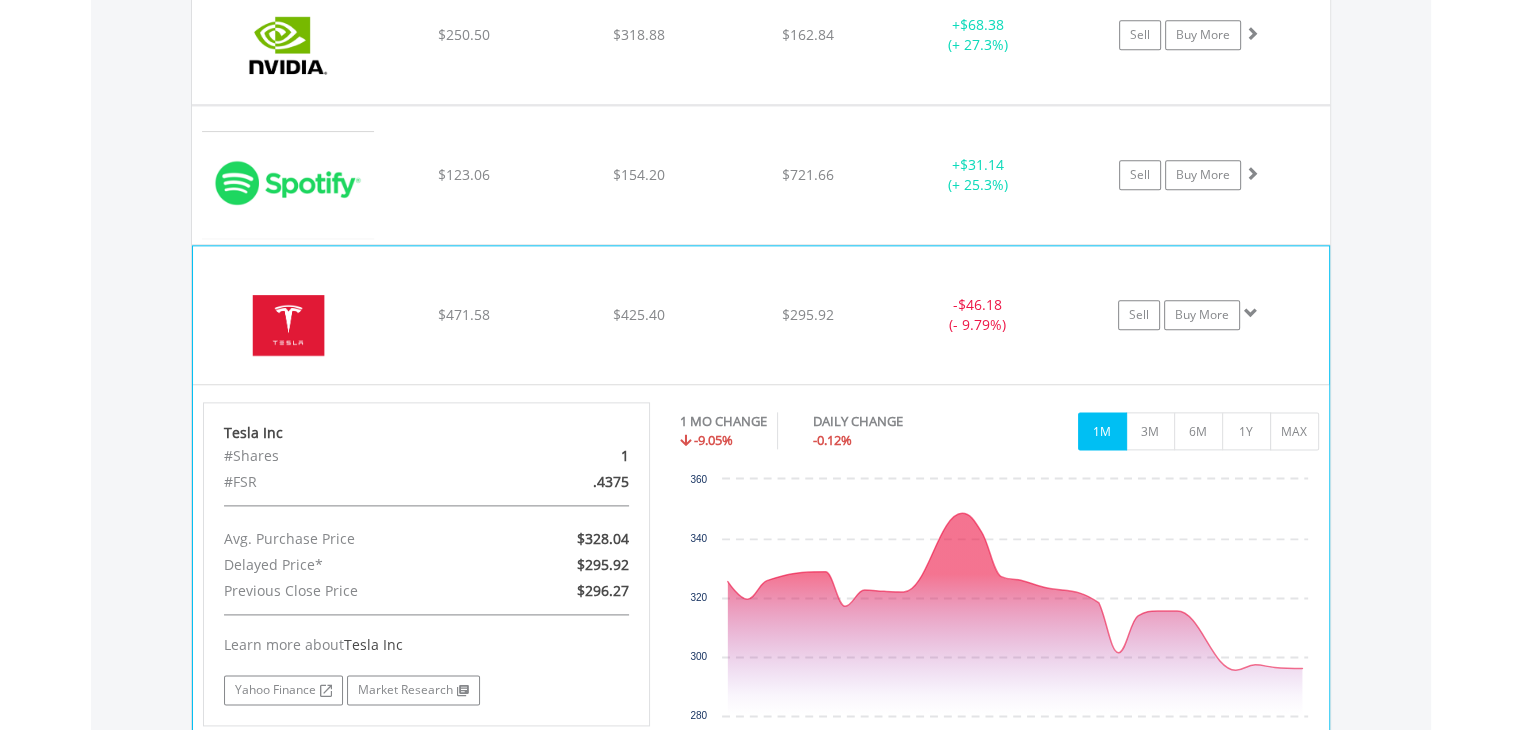 click on "$425.40" at bounding box center [638, -830] 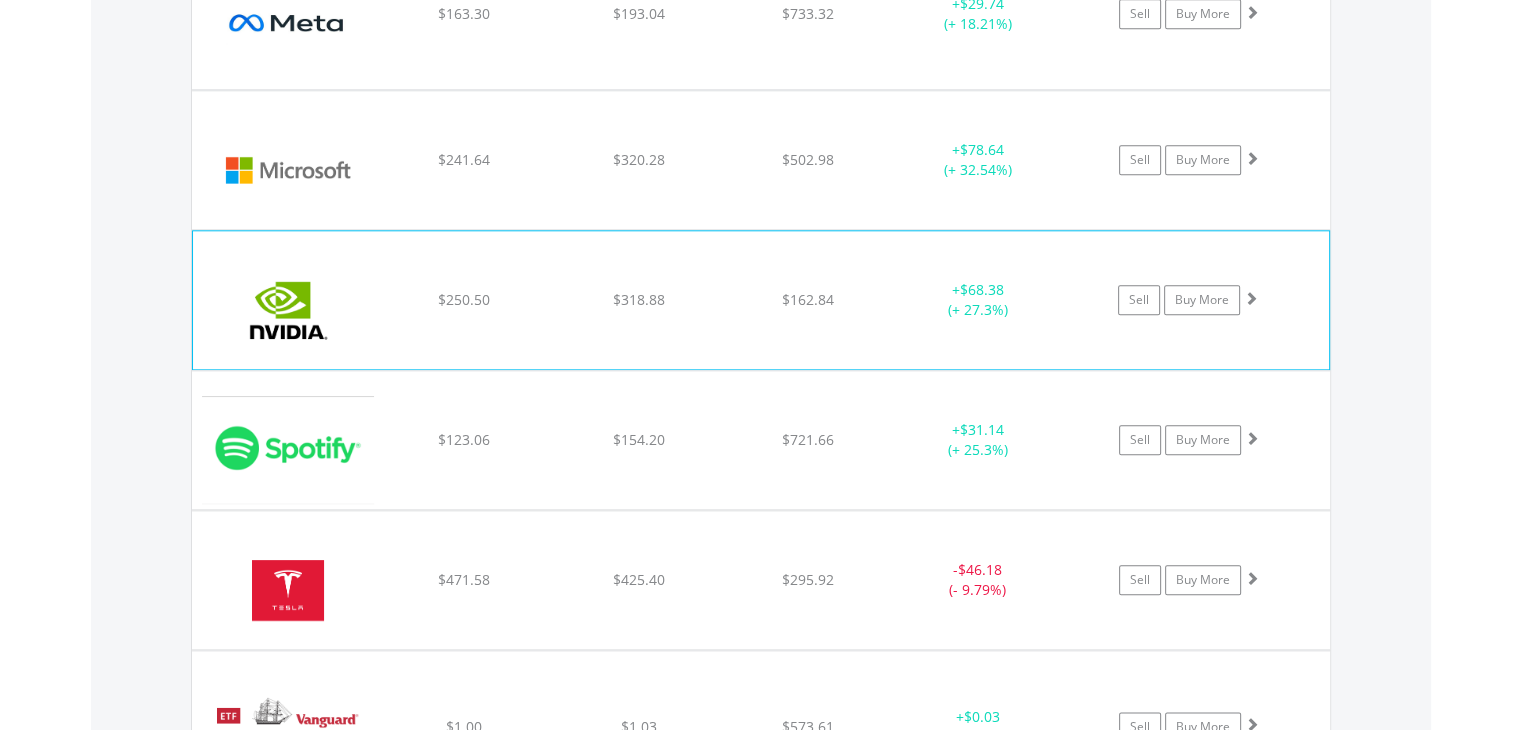 scroll, scrollTop: 2141, scrollLeft: 0, axis: vertical 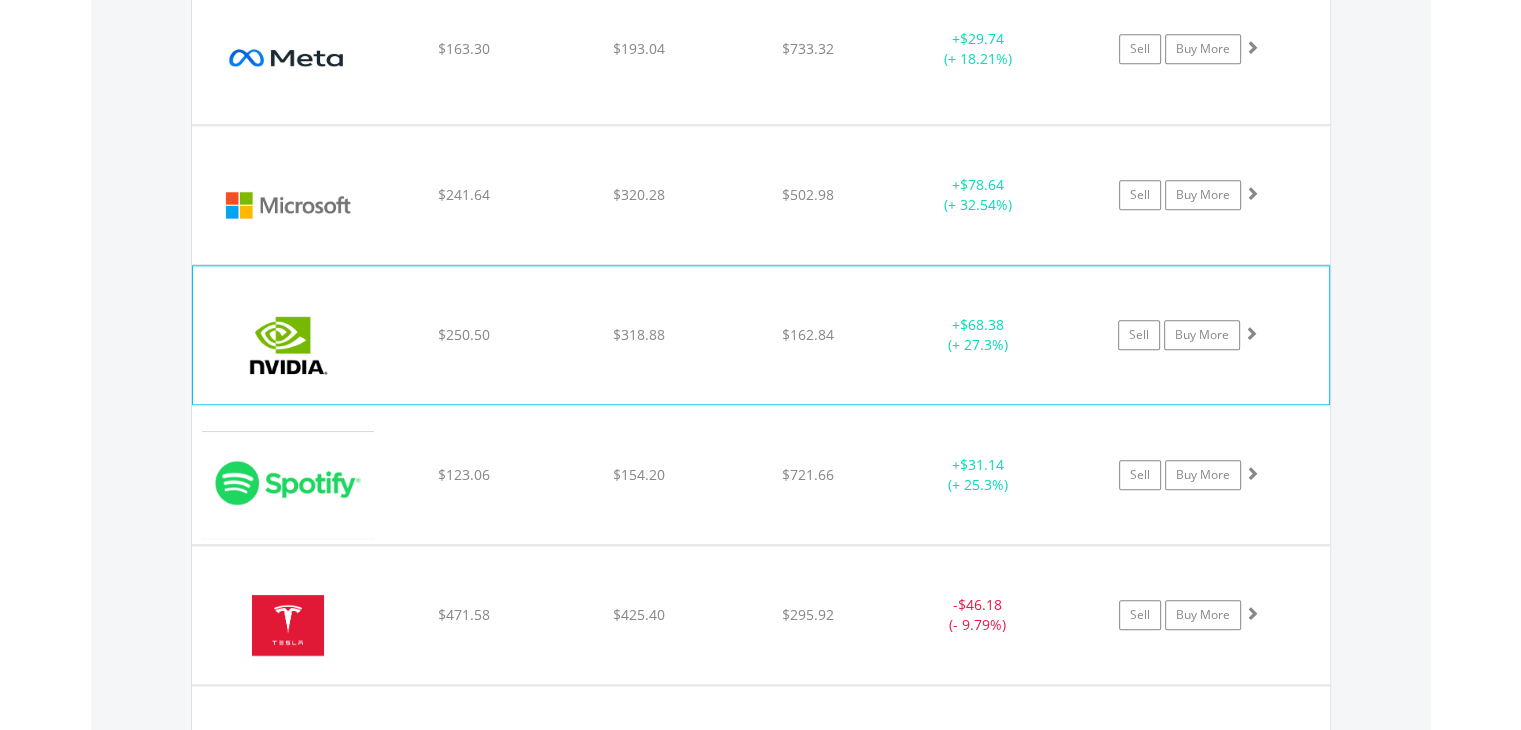 click on "﻿
Nvidia Corp
$250.50
$318.88
$162.84
+  $68.38 (+ 27.3%)
Sell
Buy More" at bounding box center (761, -530) 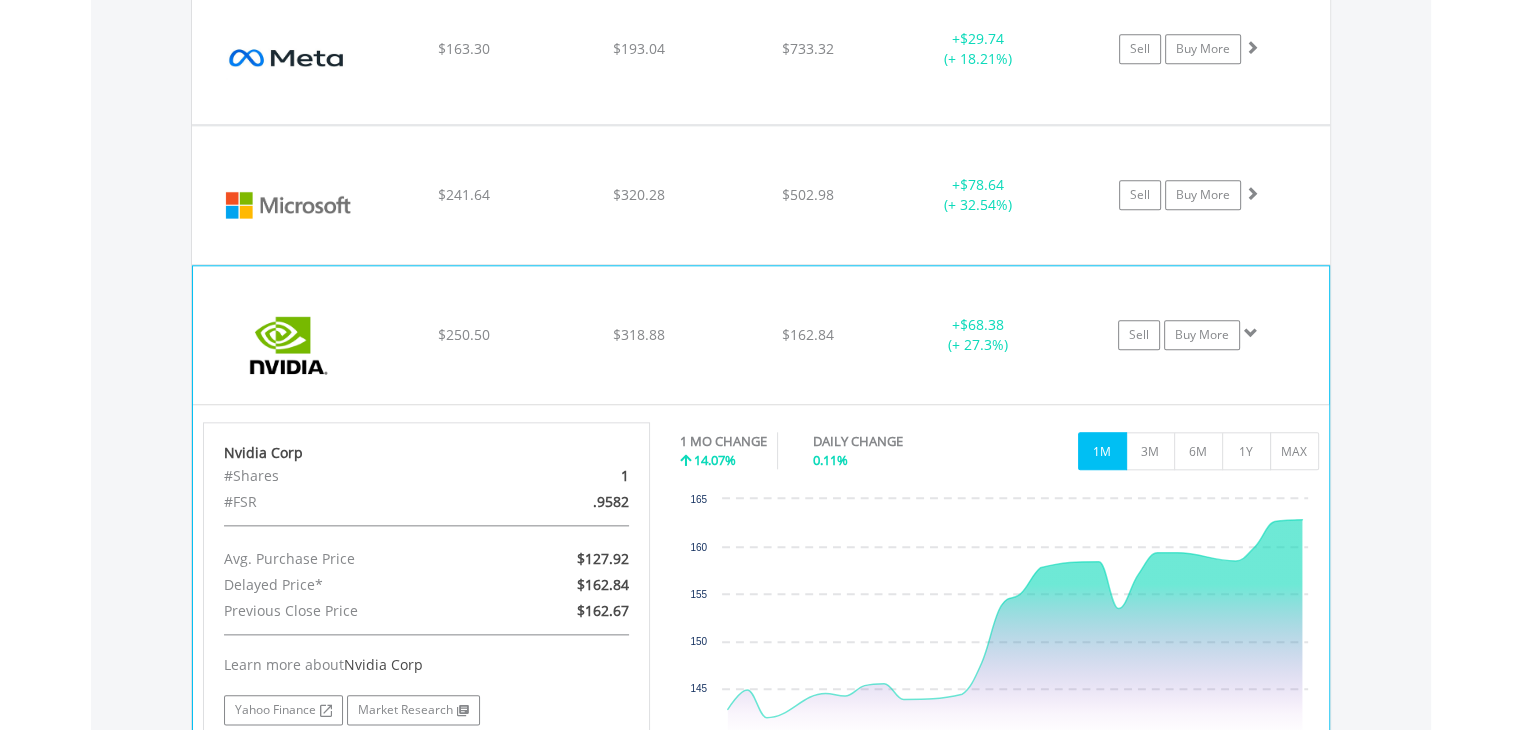 click on "﻿
Nvidia Corp
$250.50
$318.88
$162.84
+  $68.38 (+ 27.3%)
Sell
Buy More" at bounding box center (761, -530) 